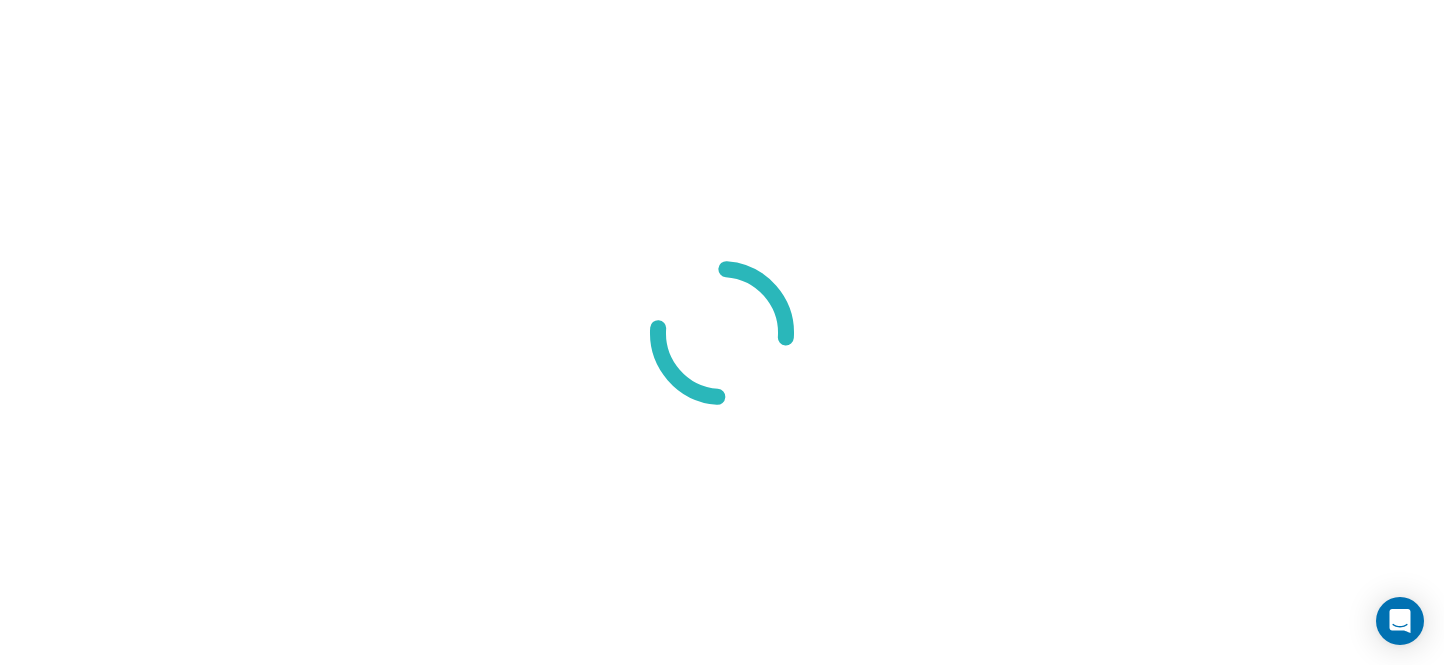 scroll, scrollTop: 0, scrollLeft: 0, axis: both 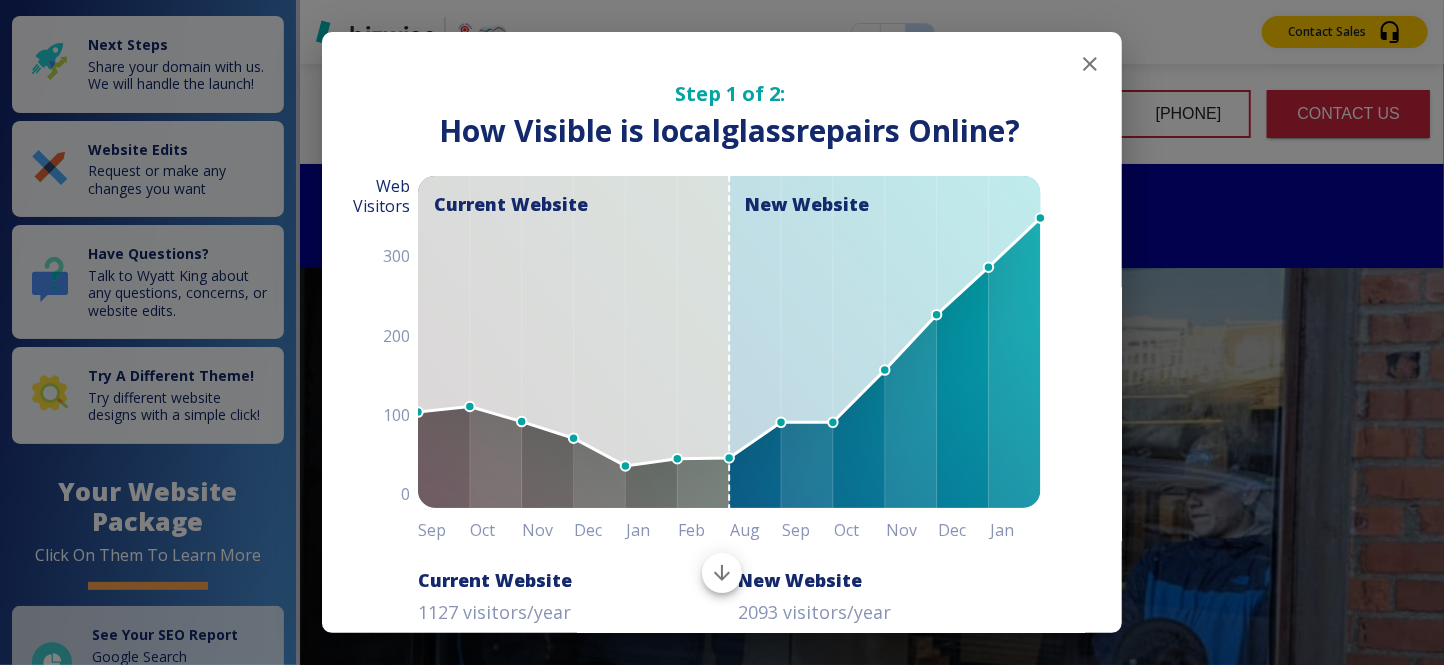 click on "Next" at bounding box center (1003, 832) 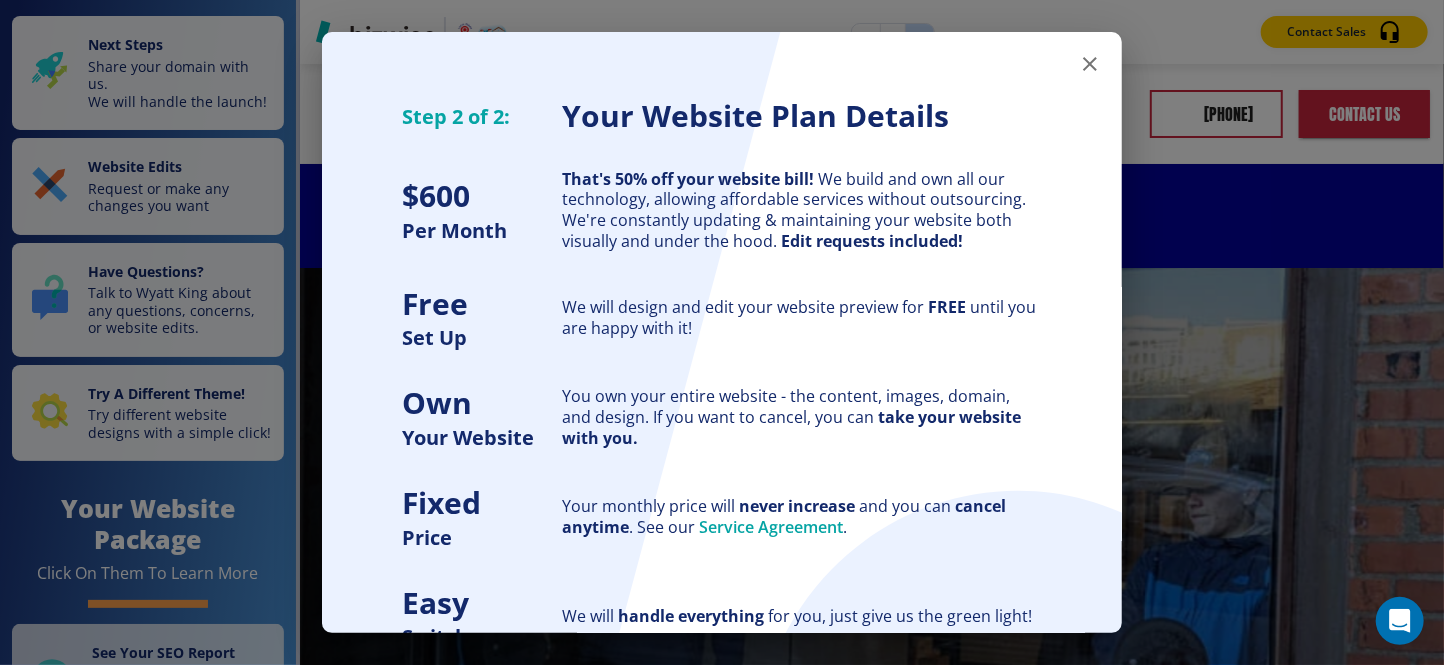 scroll, scrollTop: 154, scrollLeft: 0, axis: vertical 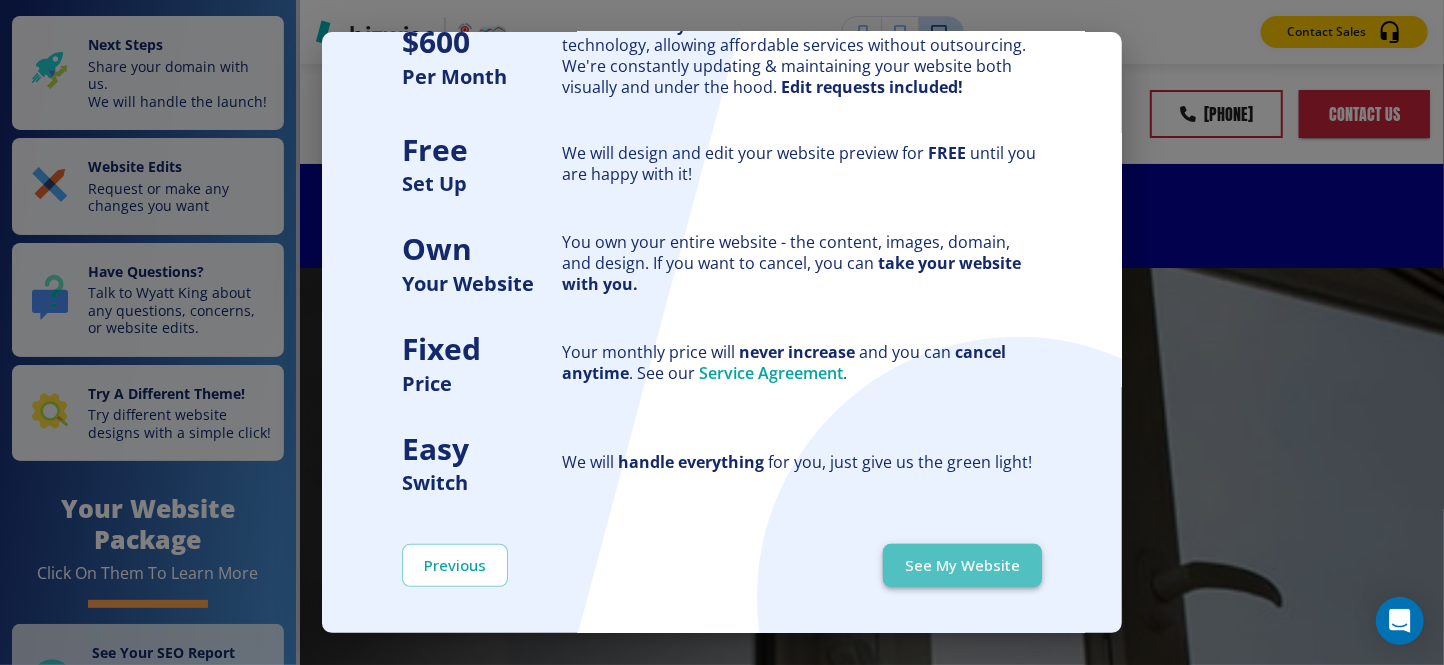 click on "See My Website" at bounding box center (962, 565) 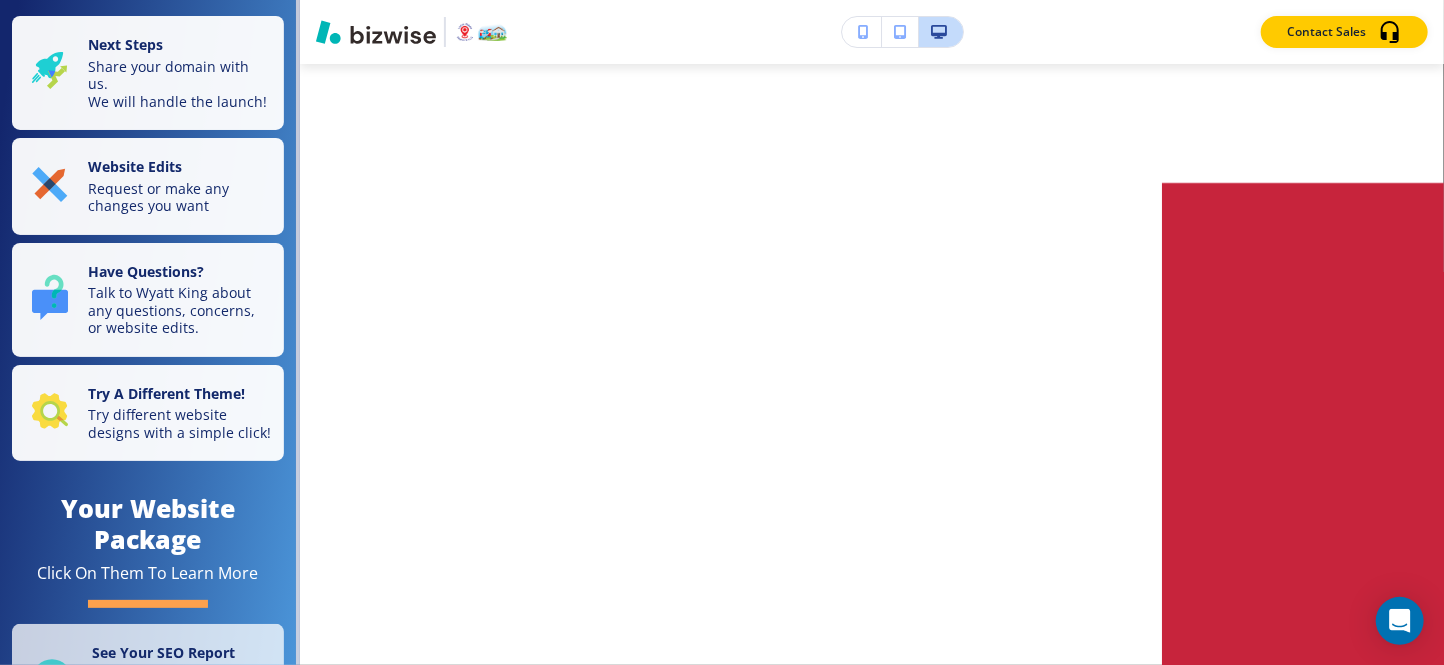 scroll, scrollTop: 8099, scrollLeft: 0, axis: vertical 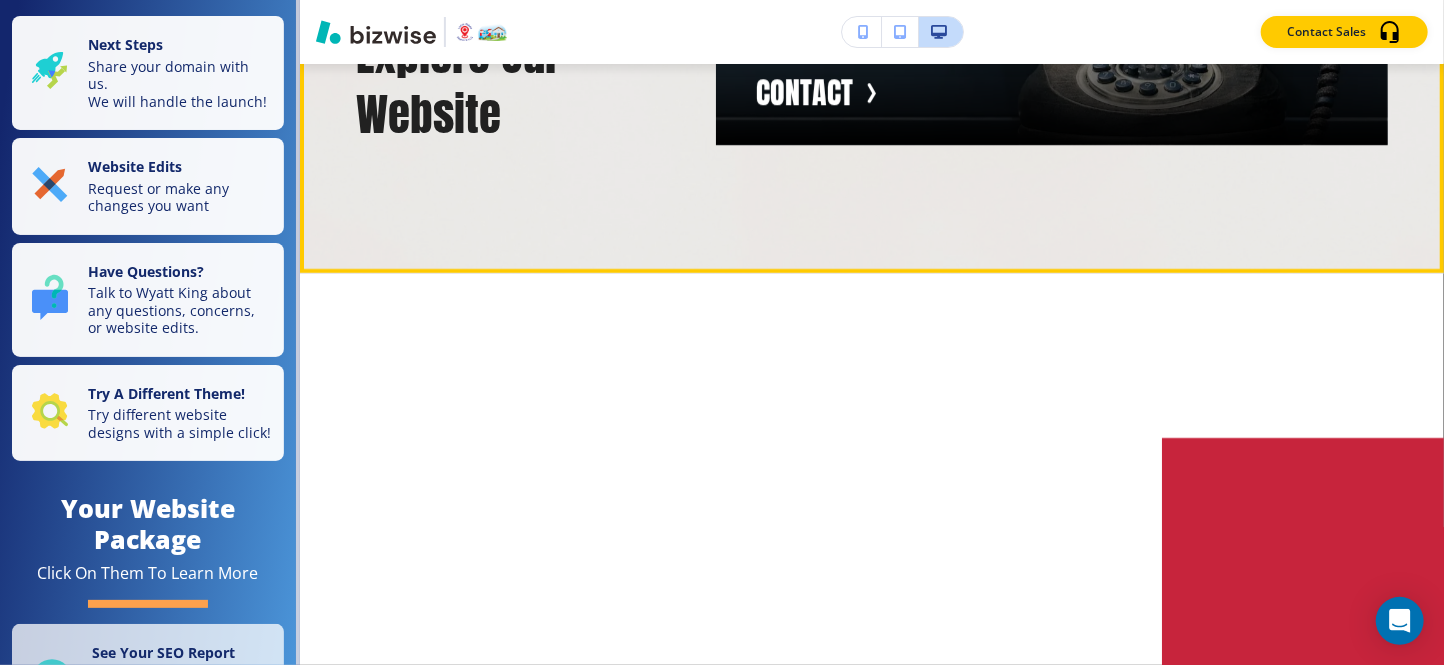 click at bounding box center (874, -360) 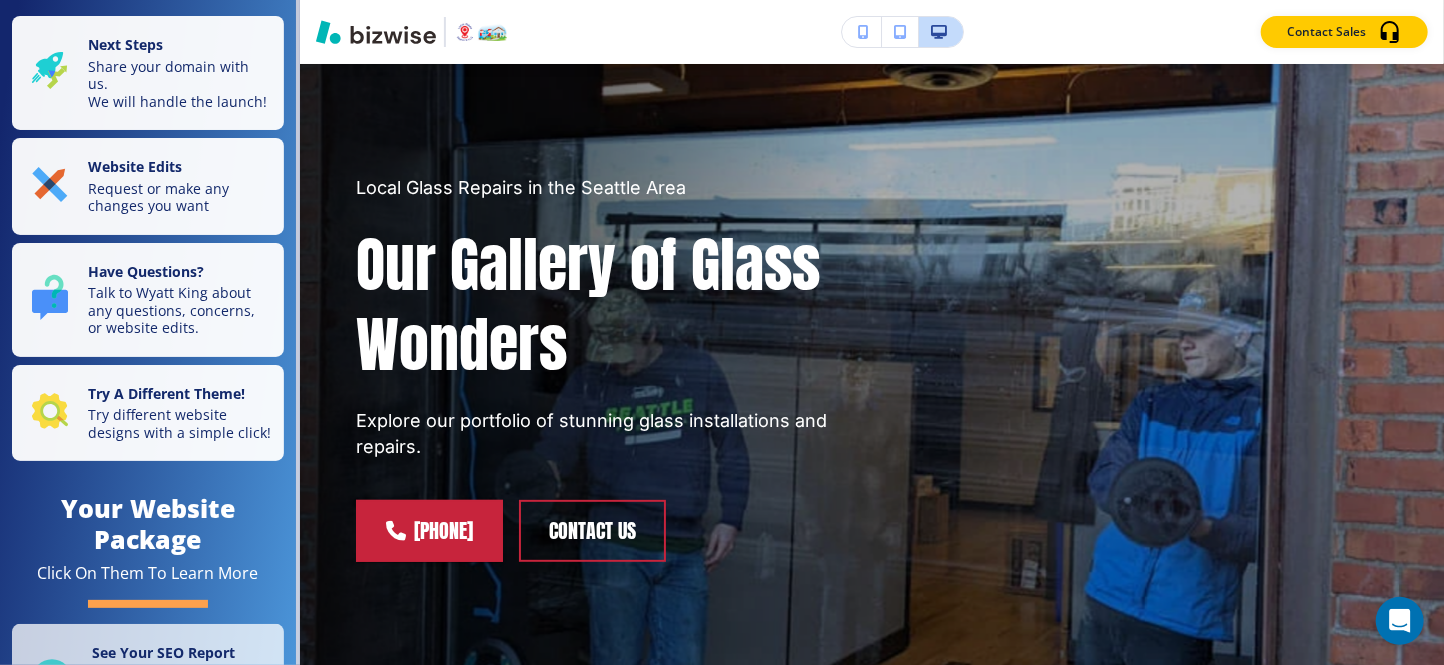 scroll, scrollTop: 0, scrollLeft: 0, axis: both 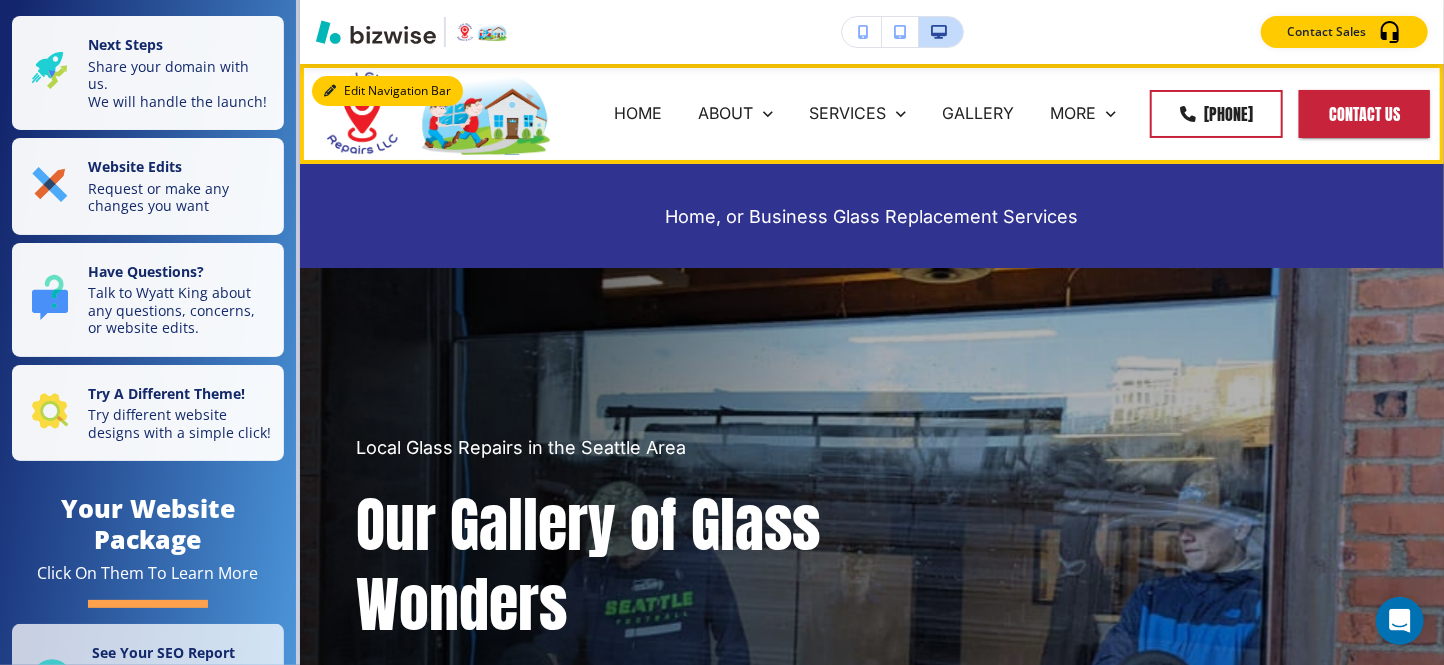 click on "Edit Navigation Bar" at bounding box center (387, 91) 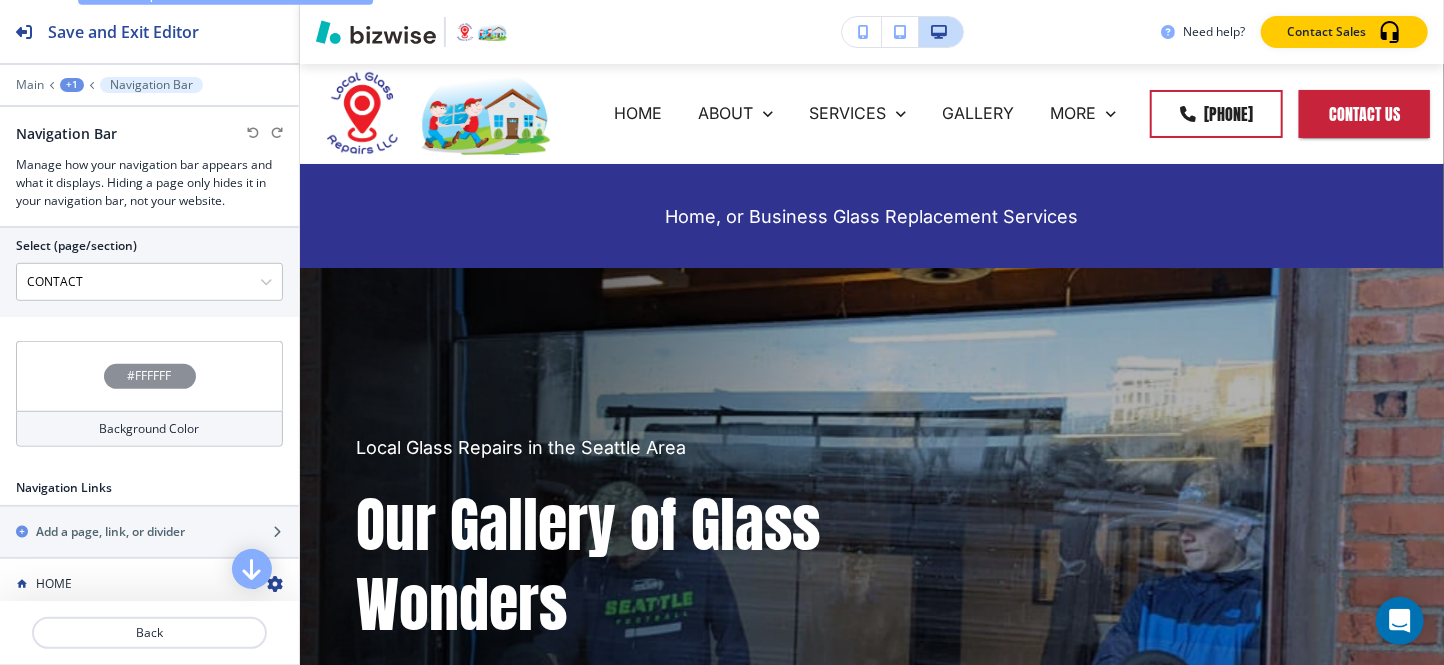 scroll, scrollTop: 700, scrollLeft: 0, axis: vertical 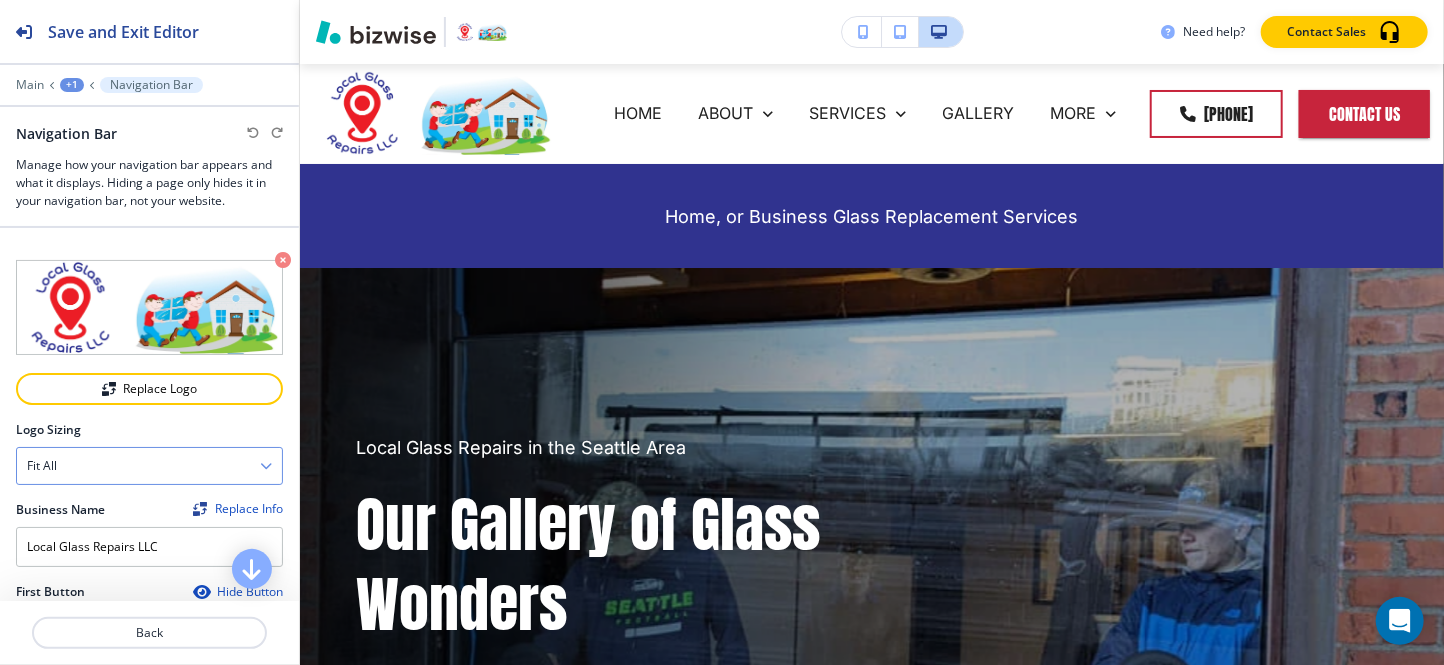 click at bounding box center (266, 466) 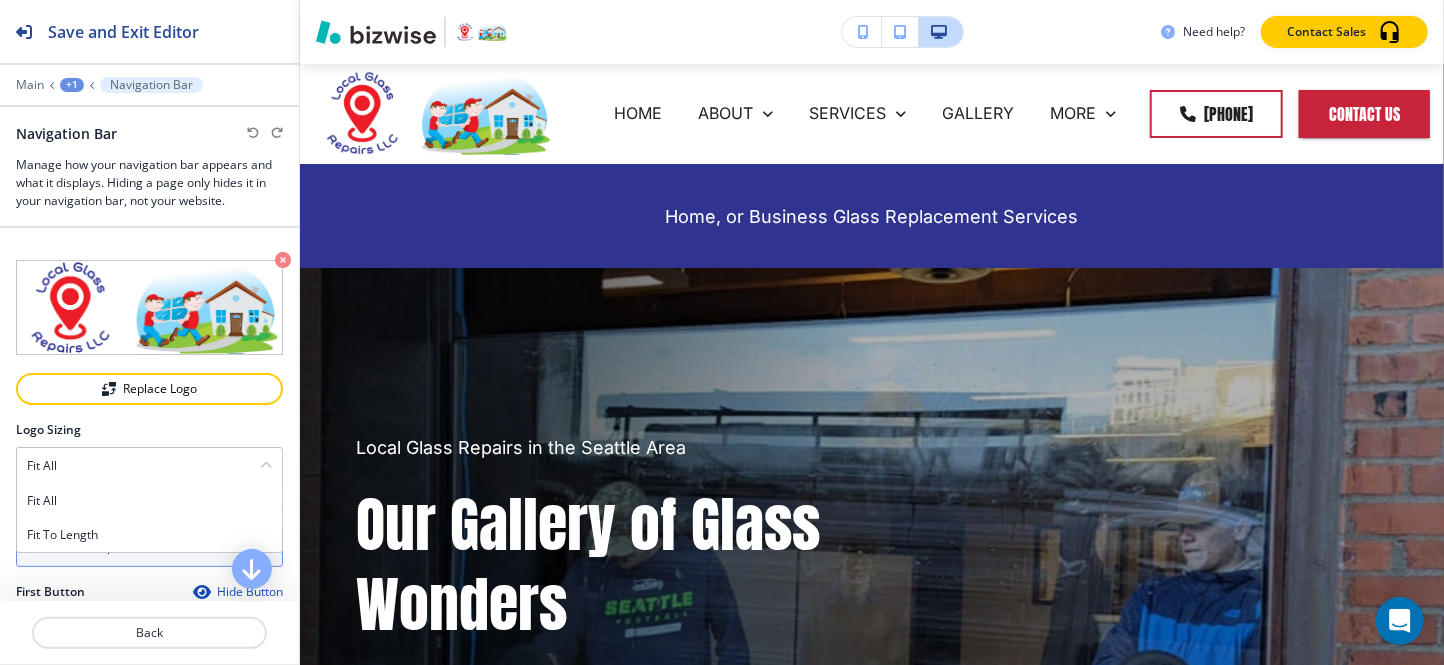 click on "Fit to length" at bounding box center [149, 535] 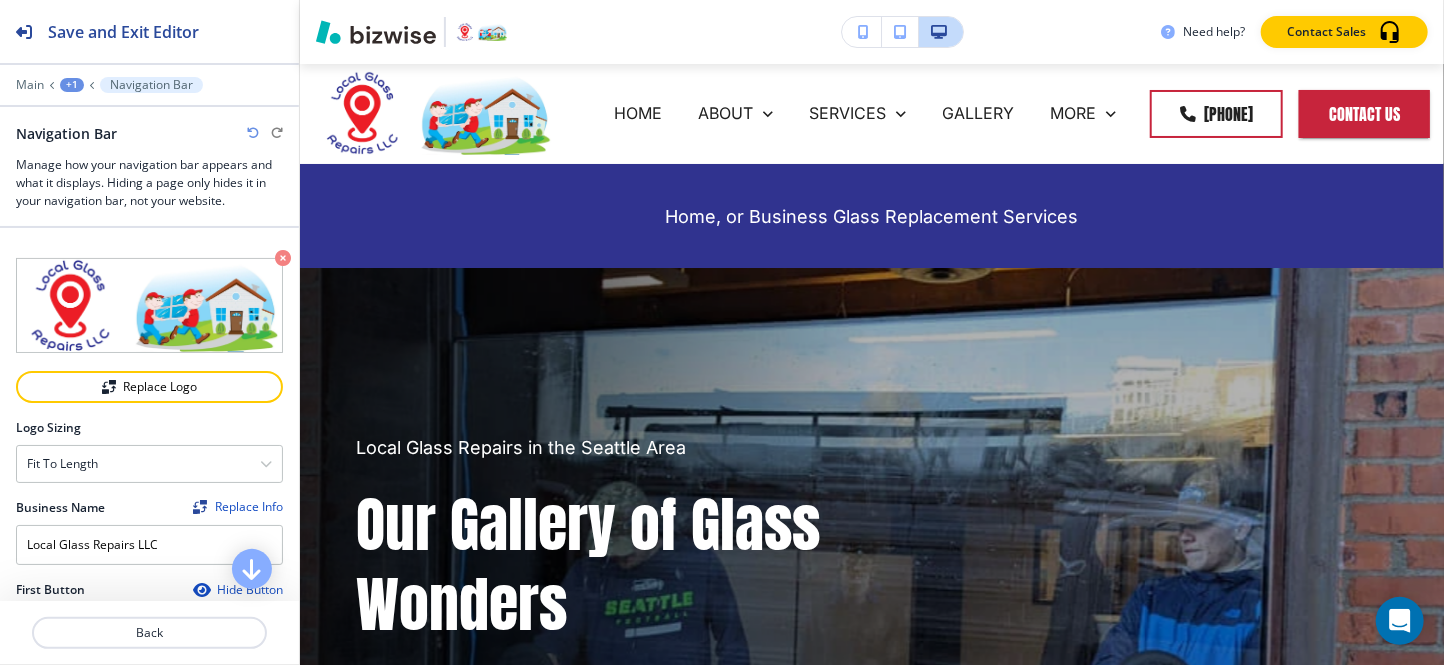 scroll, scrollTop: 0, scrollLeft: 0, axis: both 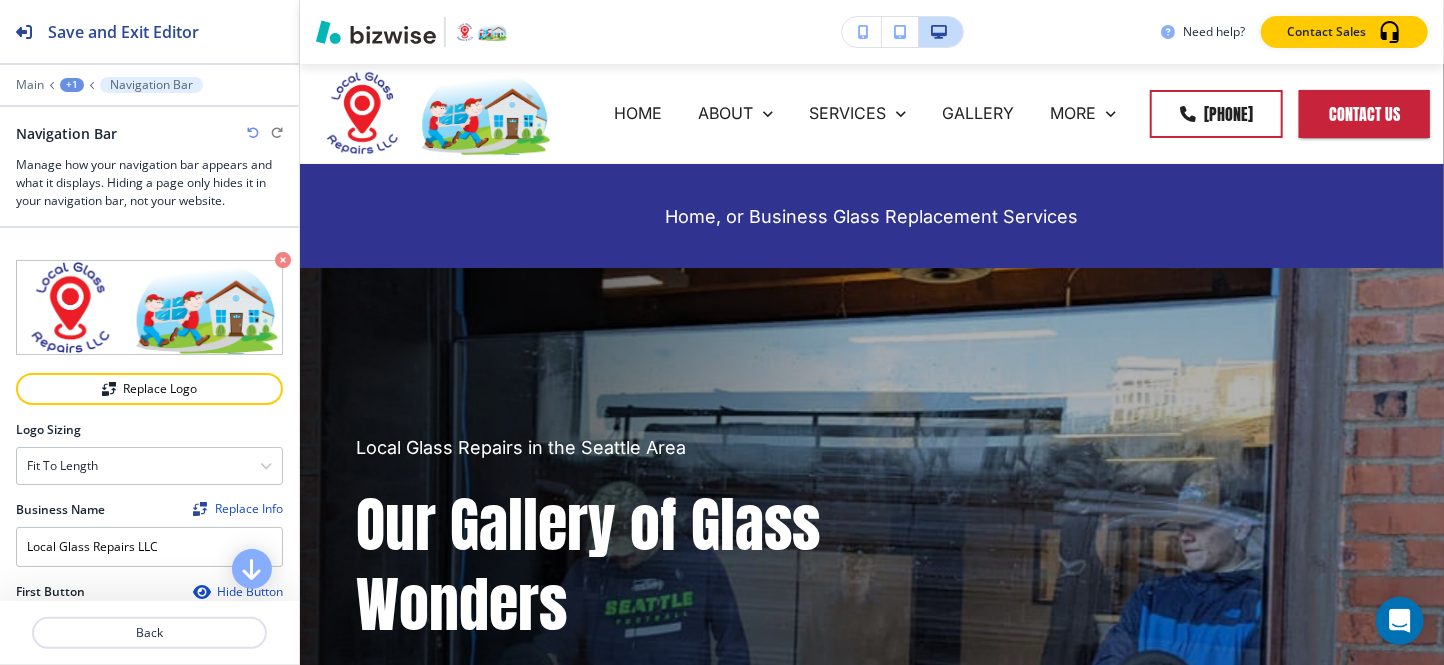 click on "Logo Sizing Fit to length Fit all Fit to length" at bounding box center [149, 461] 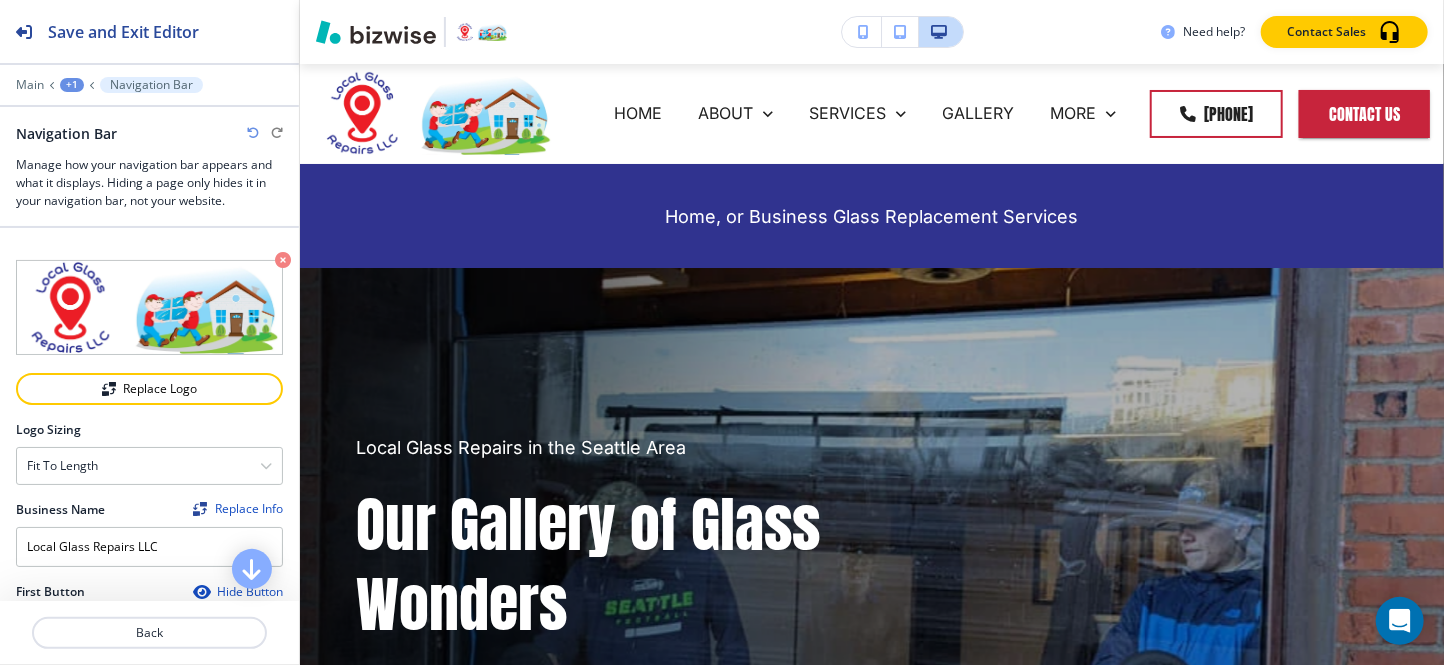 click at bounding box center (266, 466) 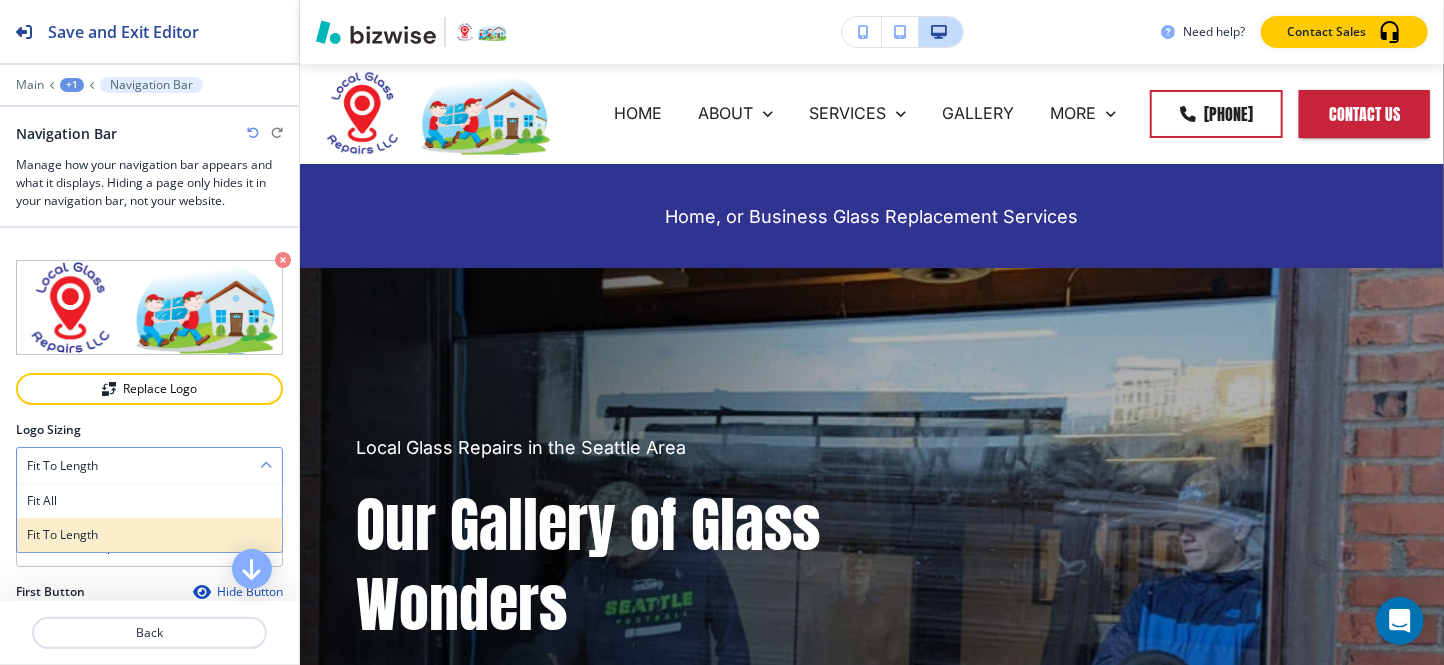 click on "Fit to length" at bounding box center [149, 535] 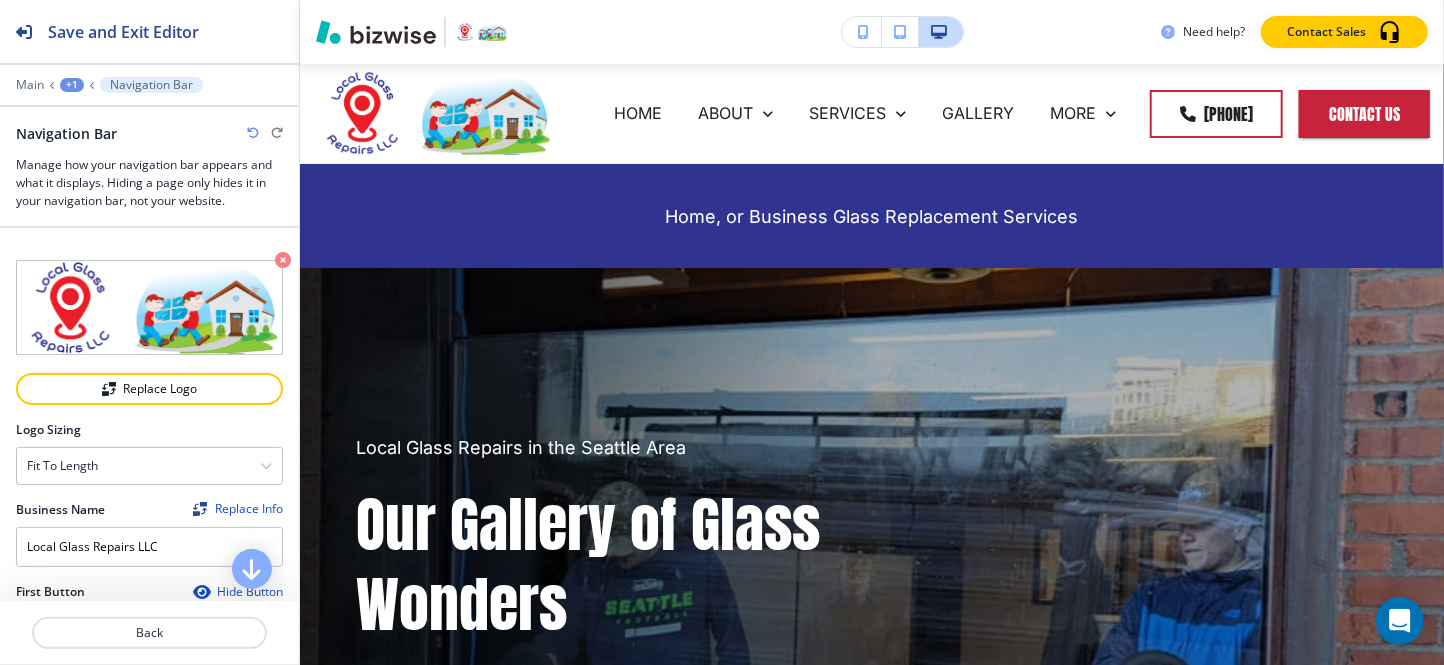 click at bounding box center [266, 466] 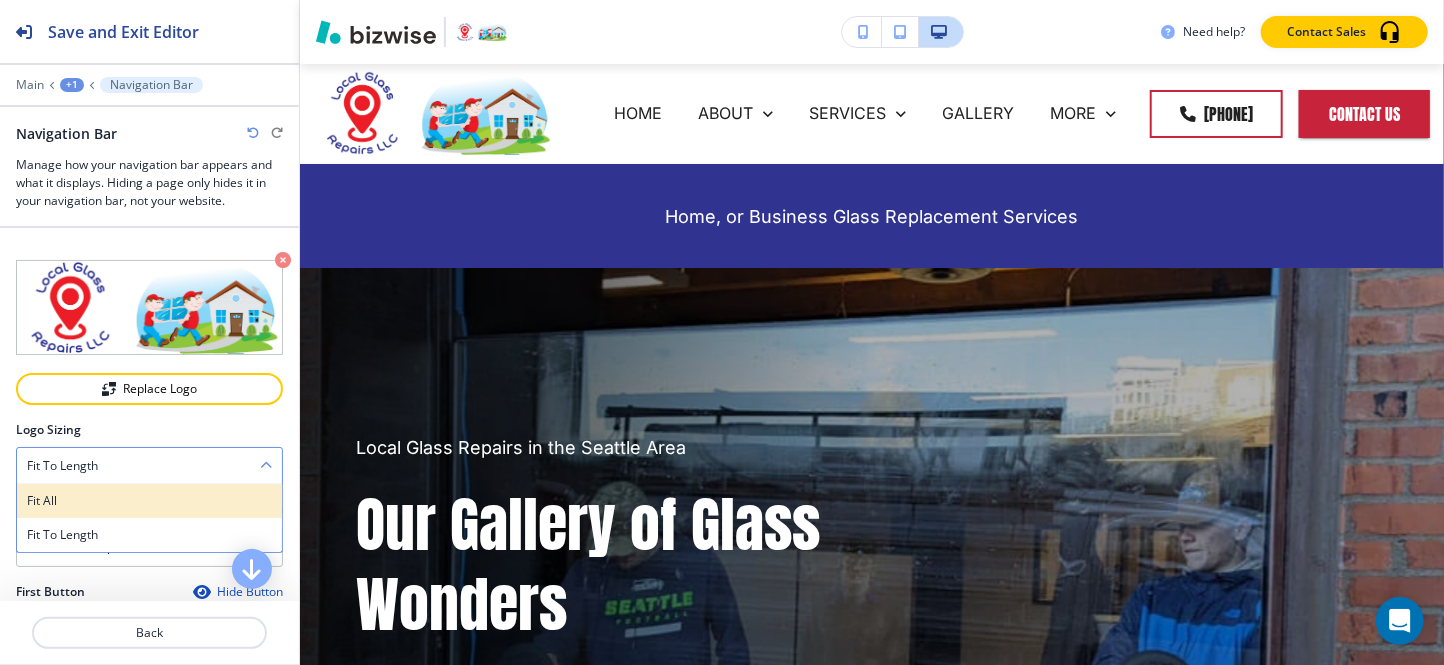 click on "Fit all" at bounding box center [149, 501] 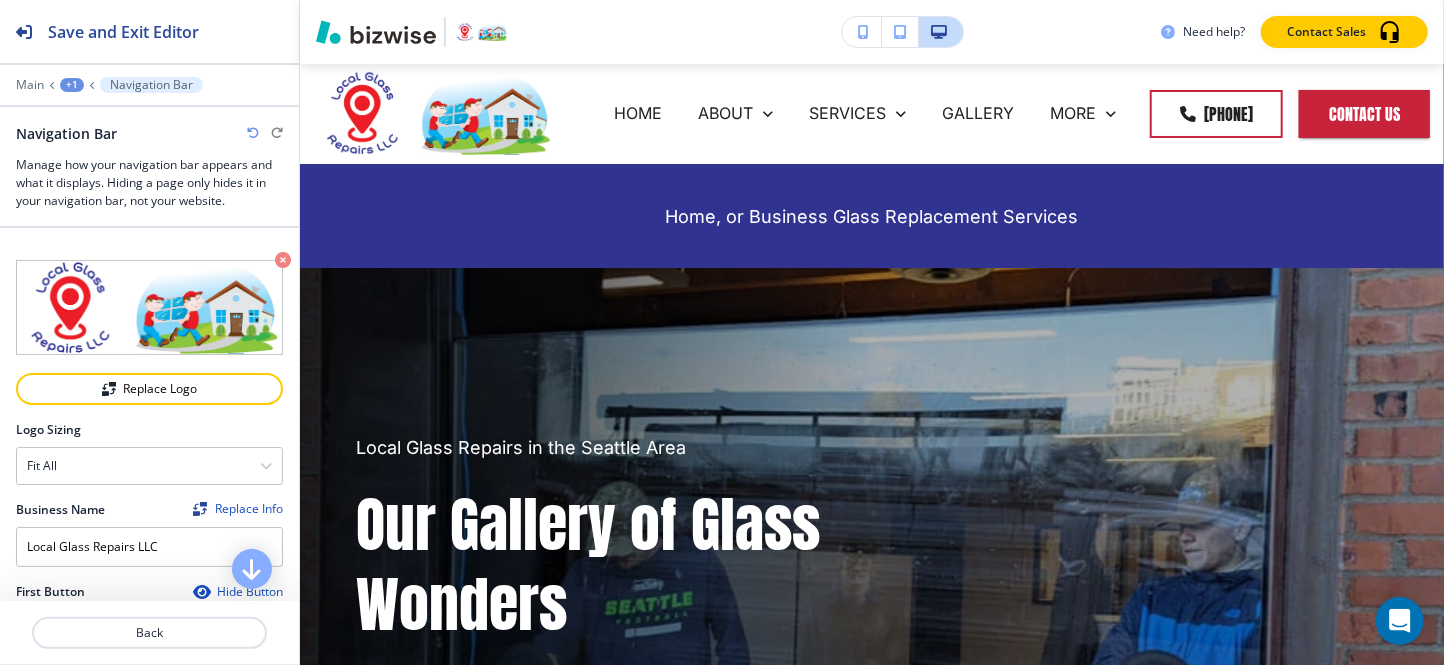 click at bounding box center (266, 466) 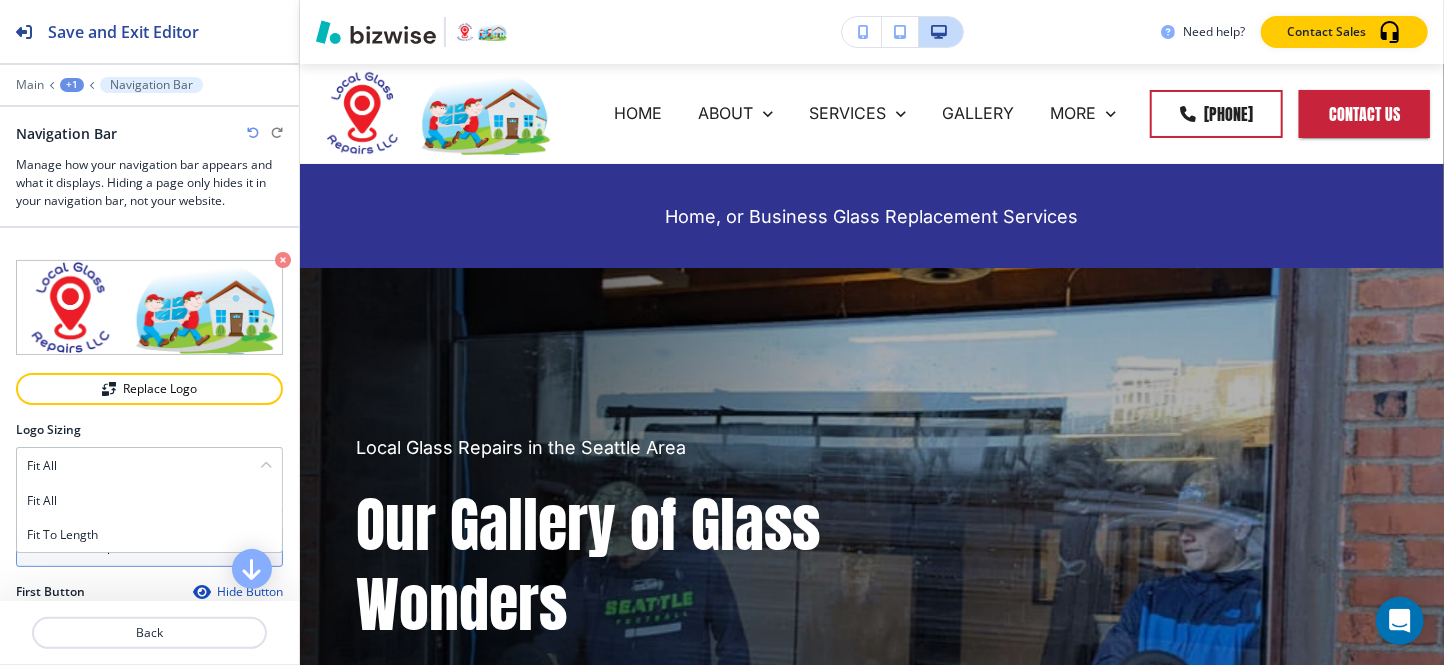 click on "Fit to length" at bounding box center [149, 535] 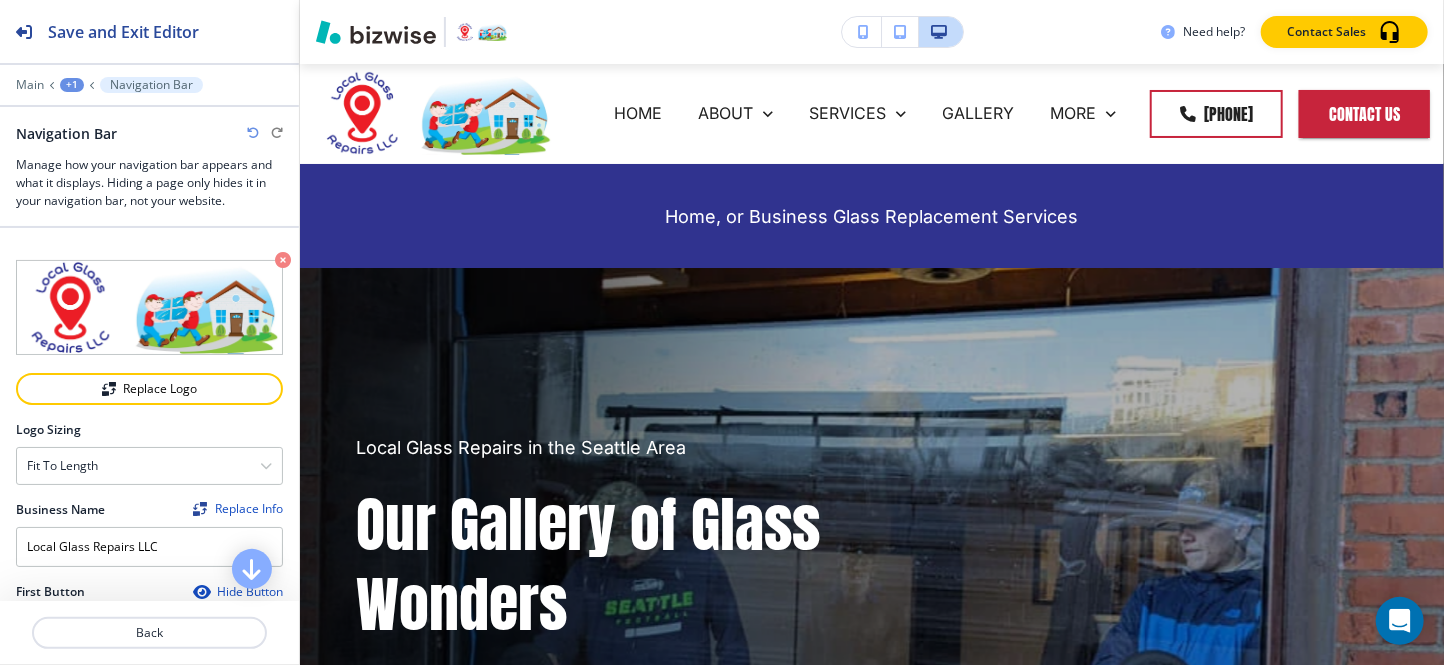 click at bounding box center (253, 133) 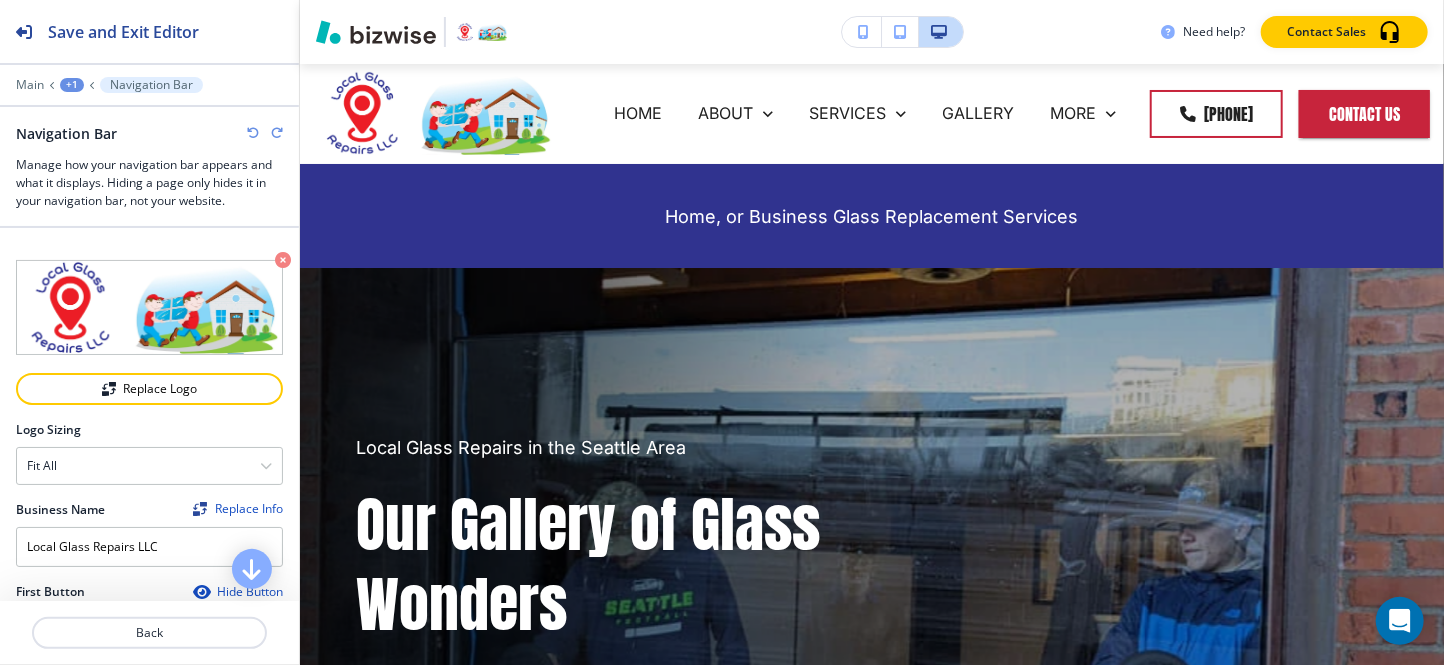click at bounding box center (277, 133) 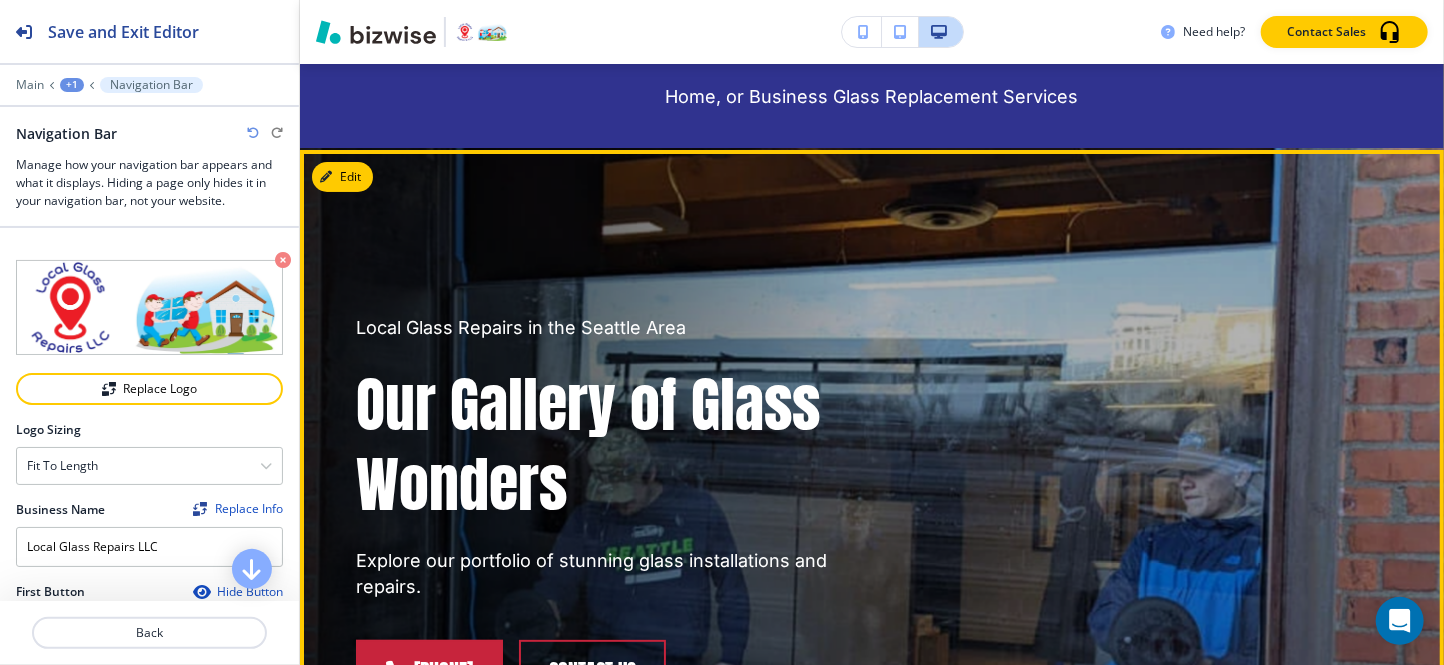 scroll, scrollTop: 200, scrollLeft: 0, axis: vertical 